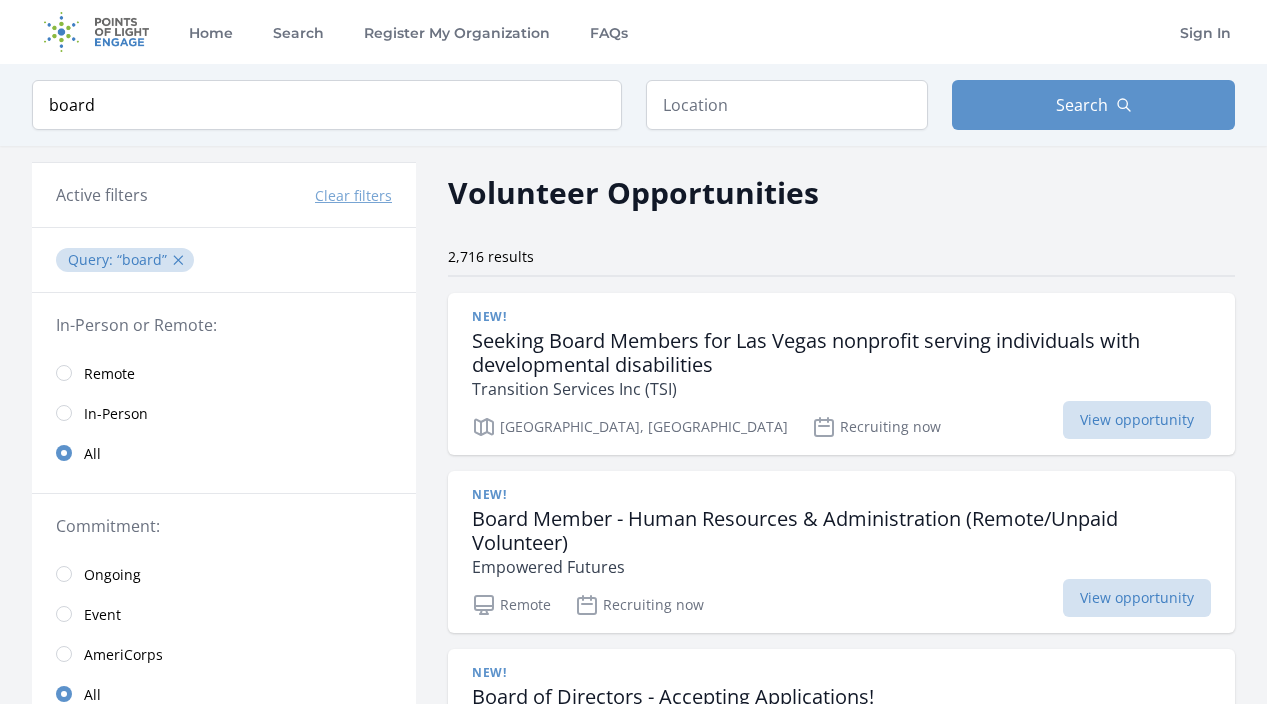 scroll, scrollTop: 0, scrollLeft: 0, axis: both 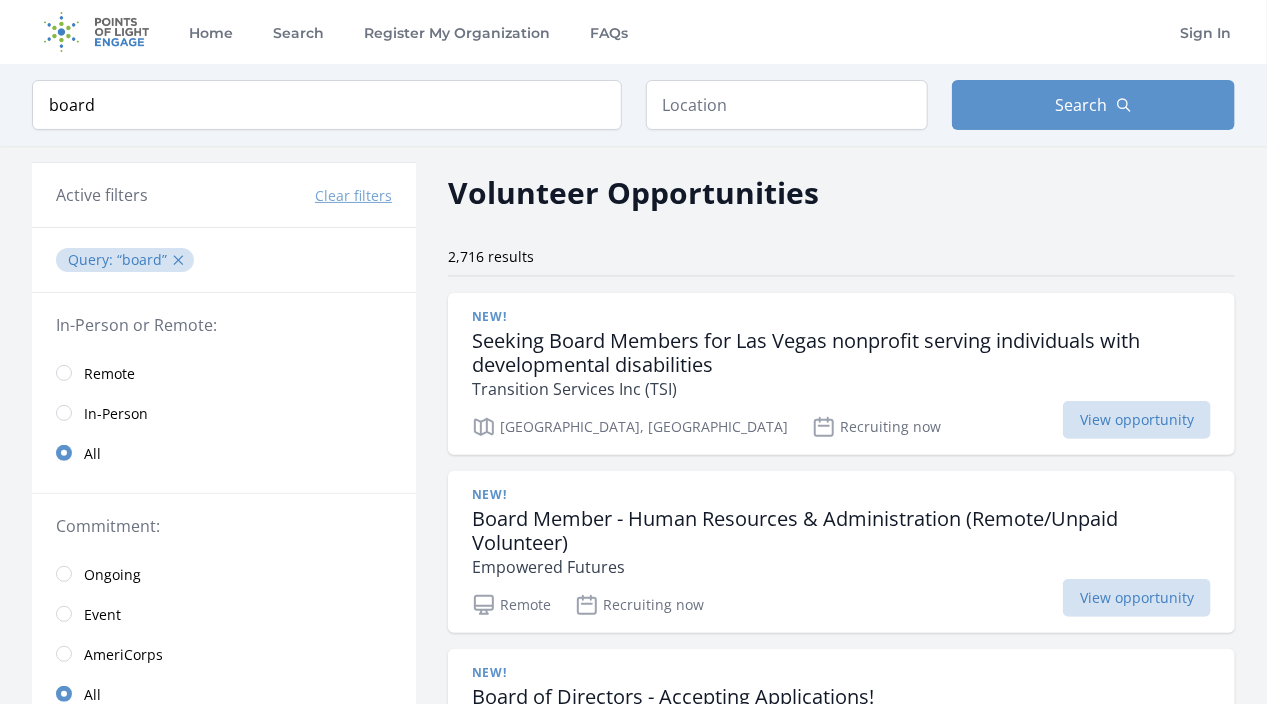 click on "Remote" at bounding box center [224, 373] 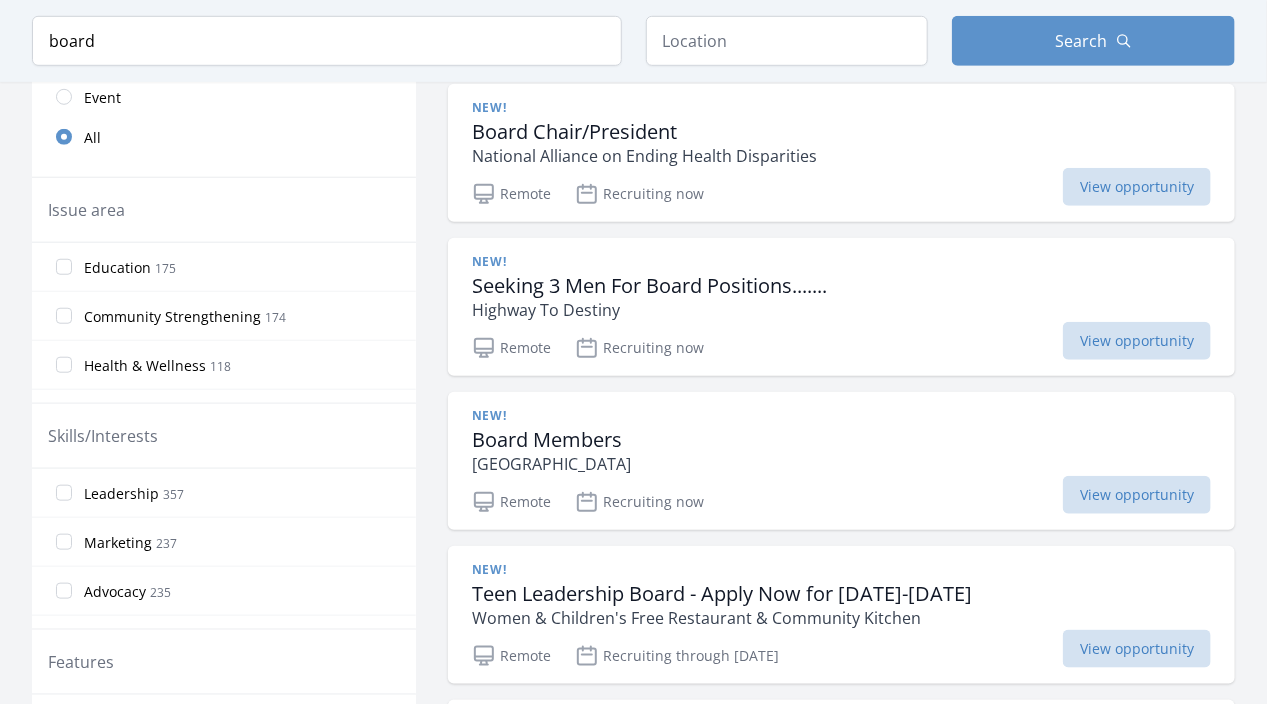 scroll, scrollTop: 521, scrollLeft: 0, axis: vertical 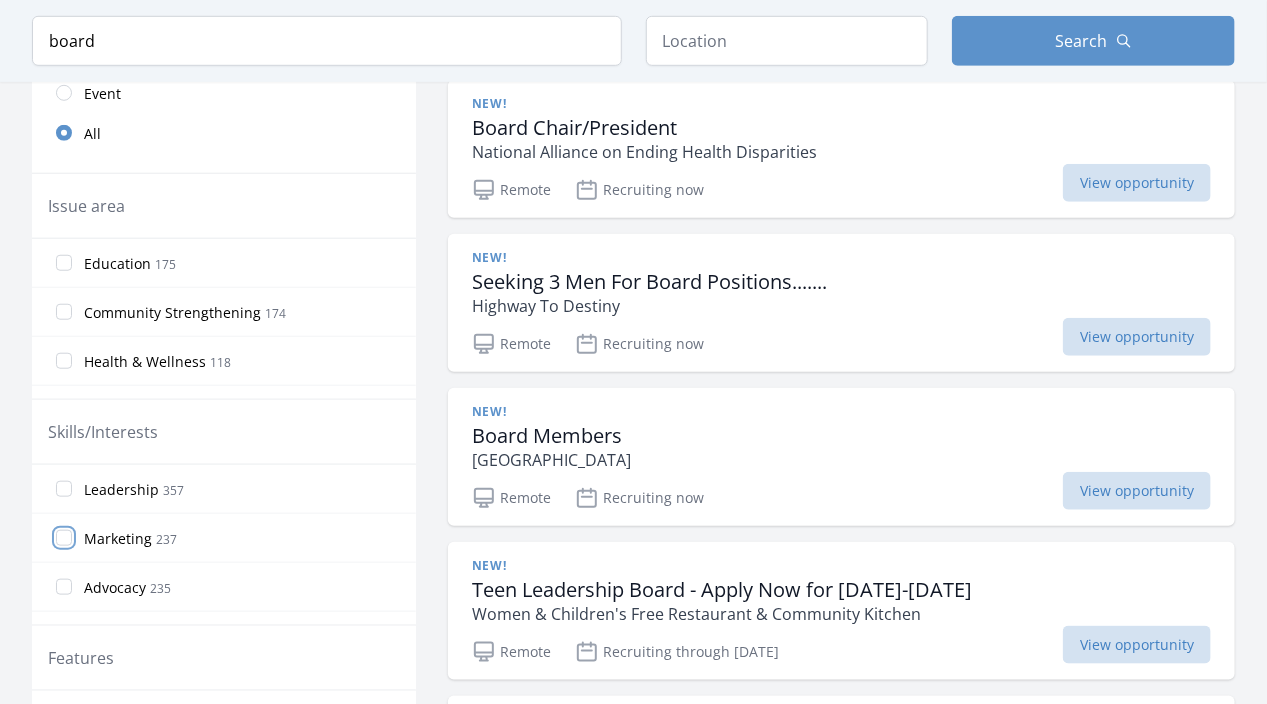 click on "Marketing   237" at bounding box center (64, 538) 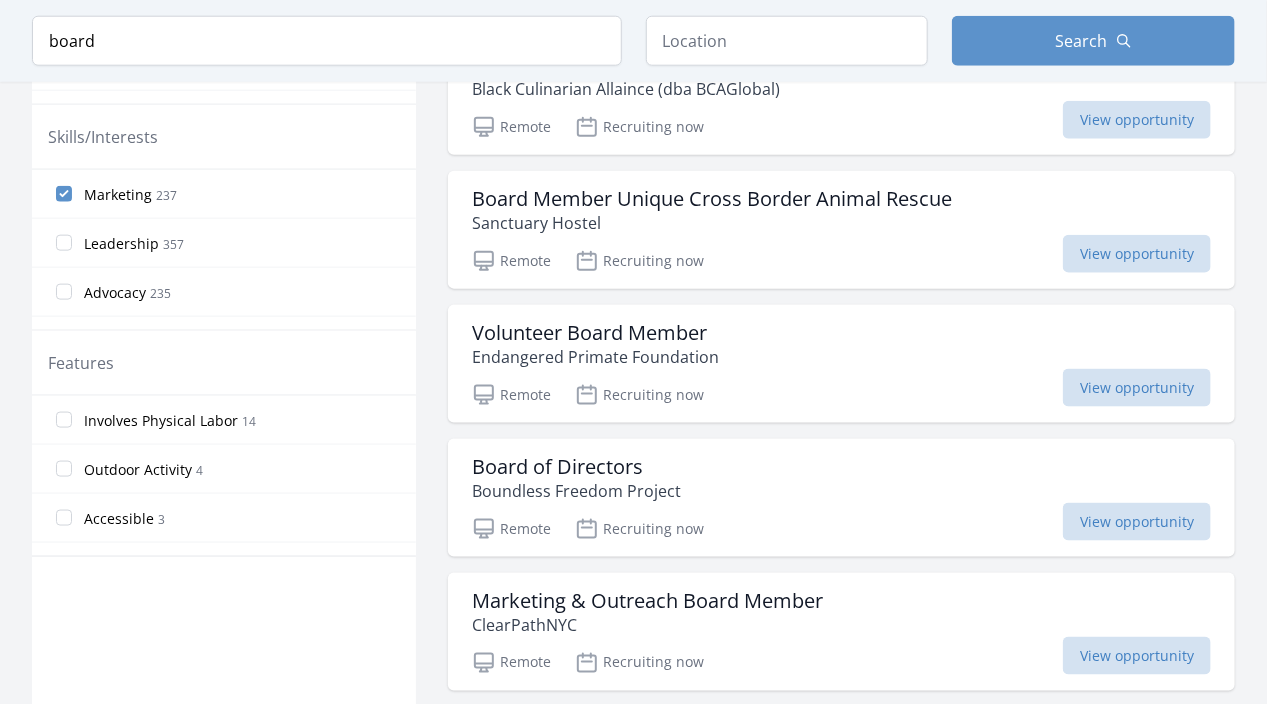scroll, scrollTop: 815, scrollLeft: 0, axis: vertical 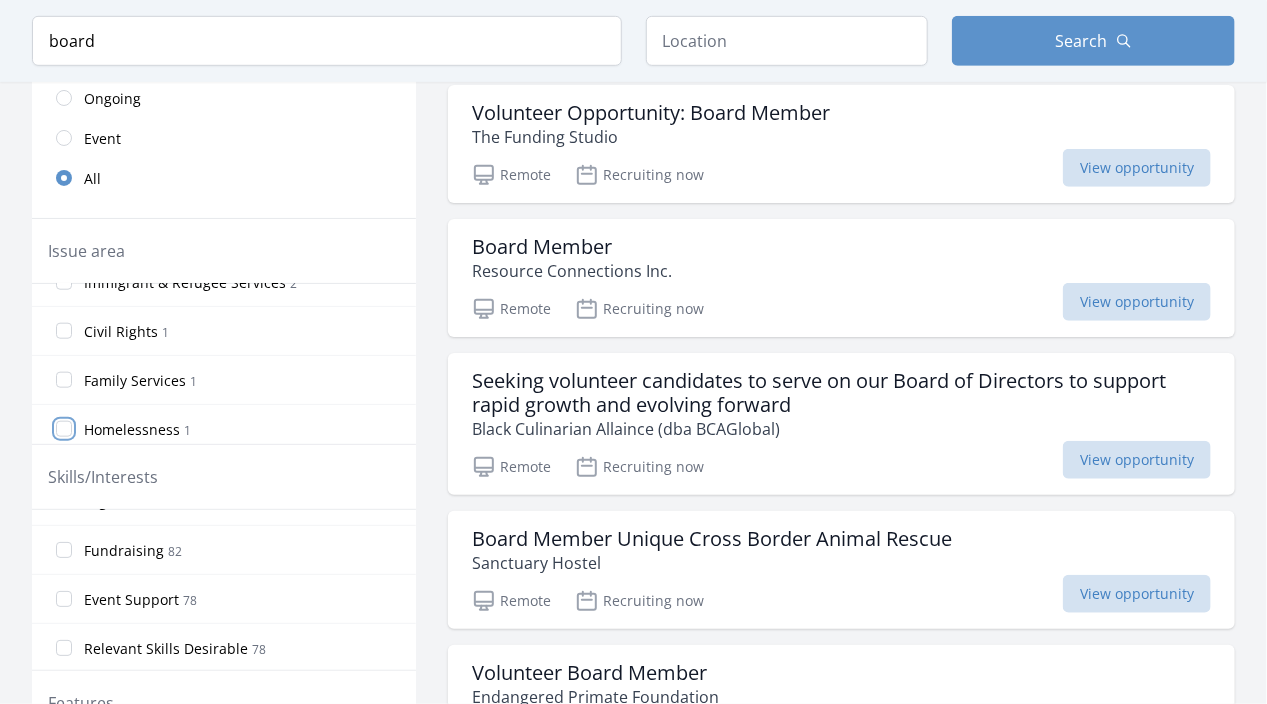 click on "Homelessness   1" at bounding box center [64, 429] 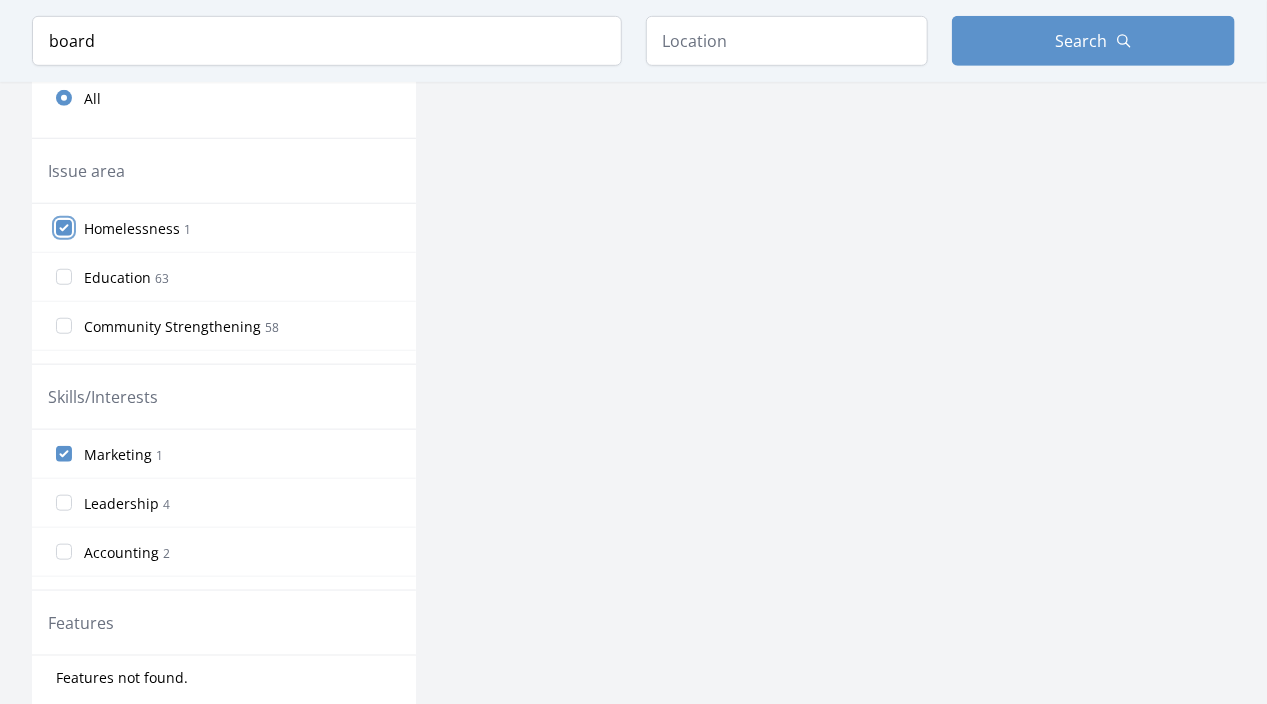 click on "Homelessness   1" at bounding box center [64, 228] 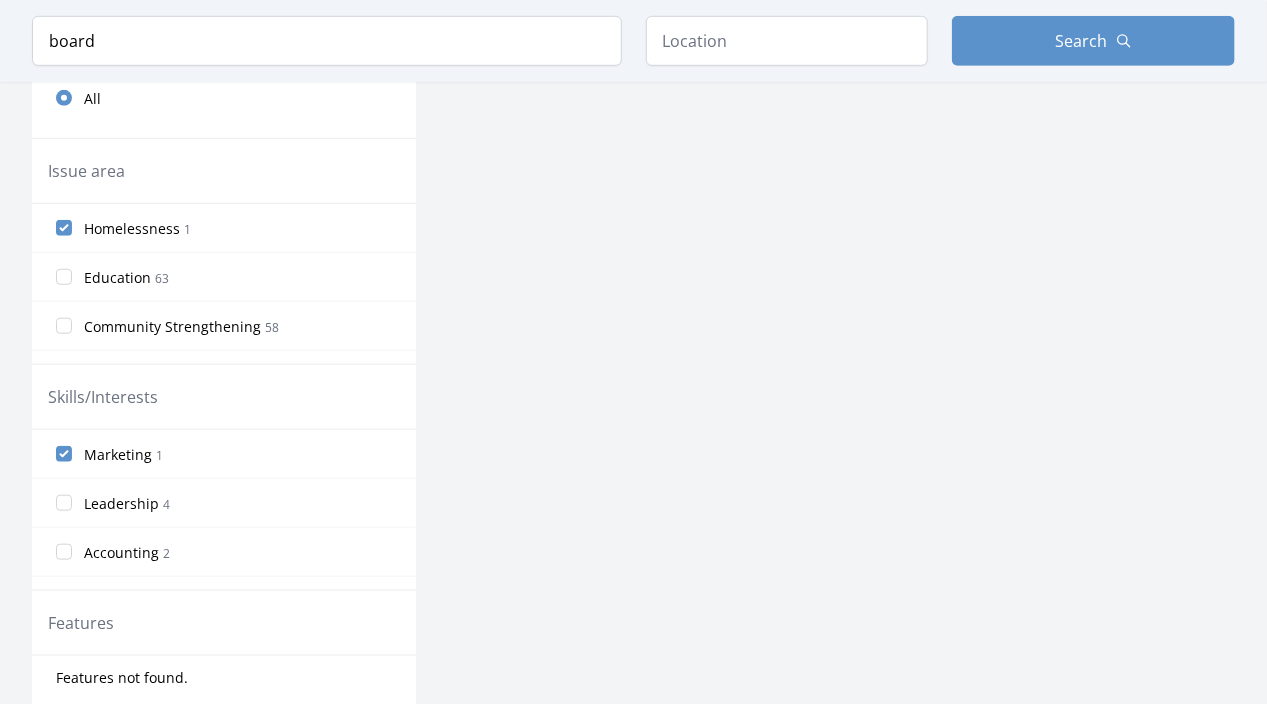 scroll, scrollTop: 516, scrollLeft: 0, axis: vertical 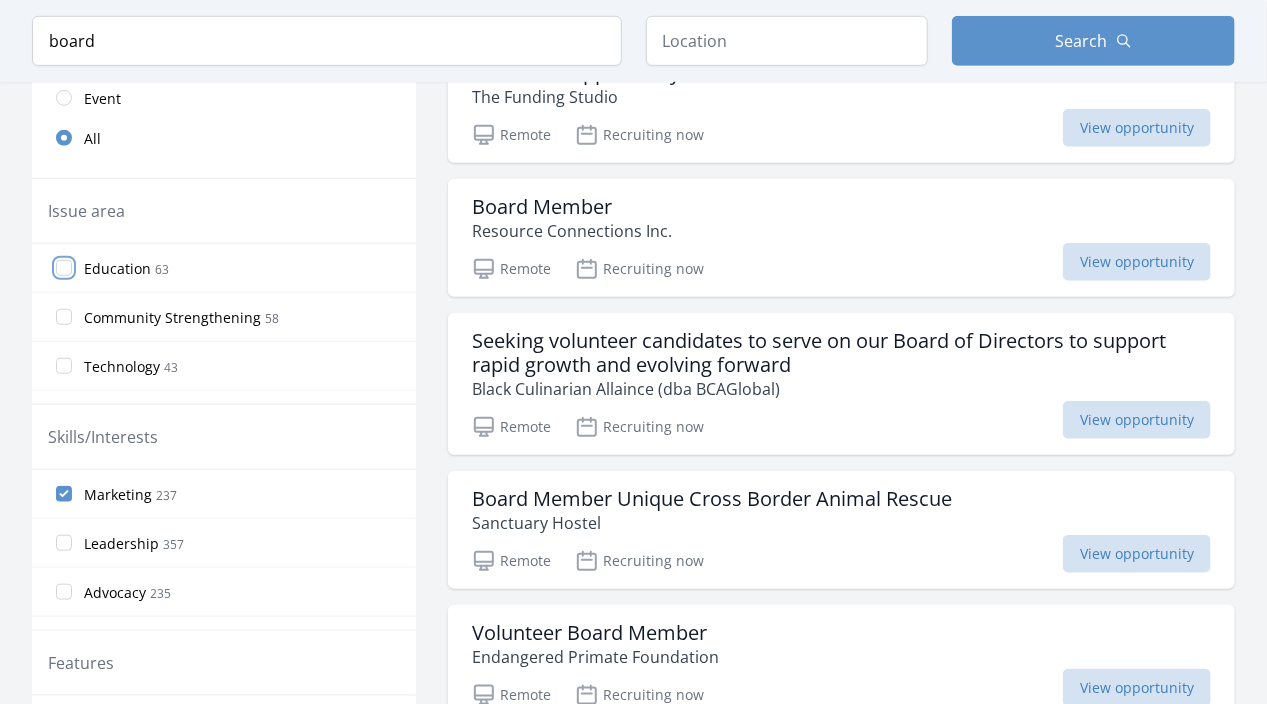 click on "Education   63" at bounding box center [64, 268] 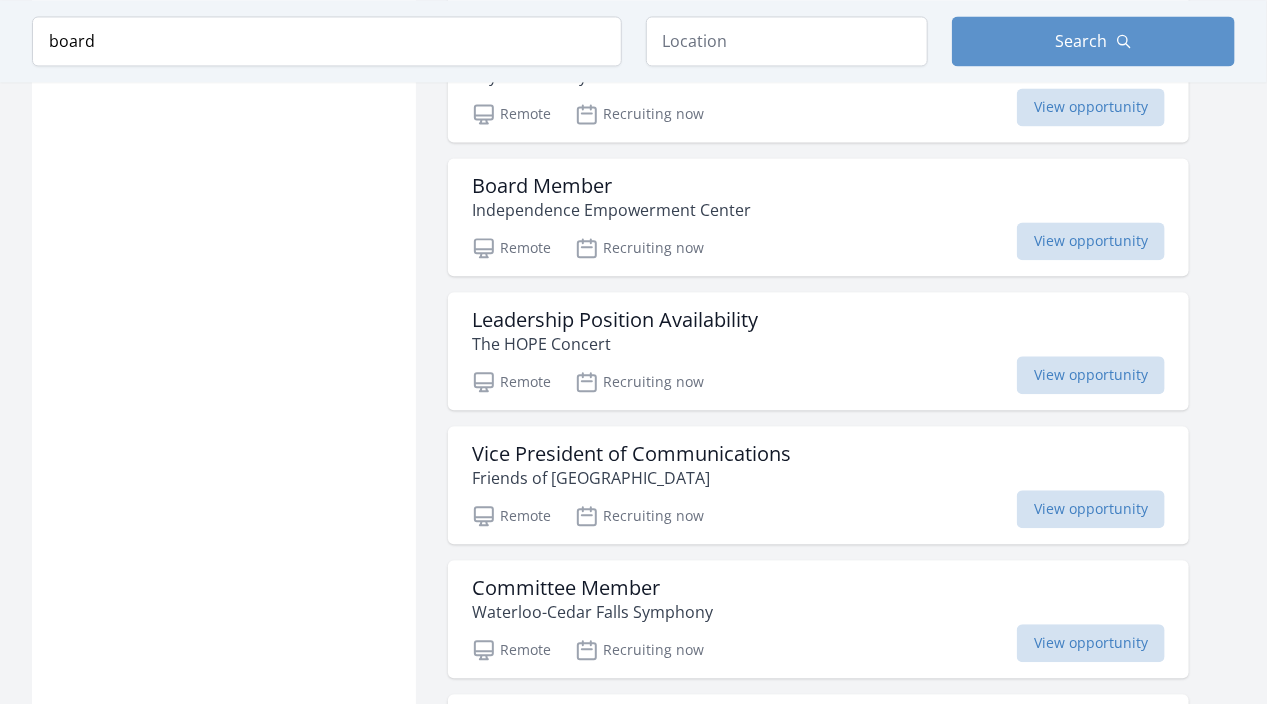 scroll, scrollTop: 1627, scrollLeft: 0, axis: vertical 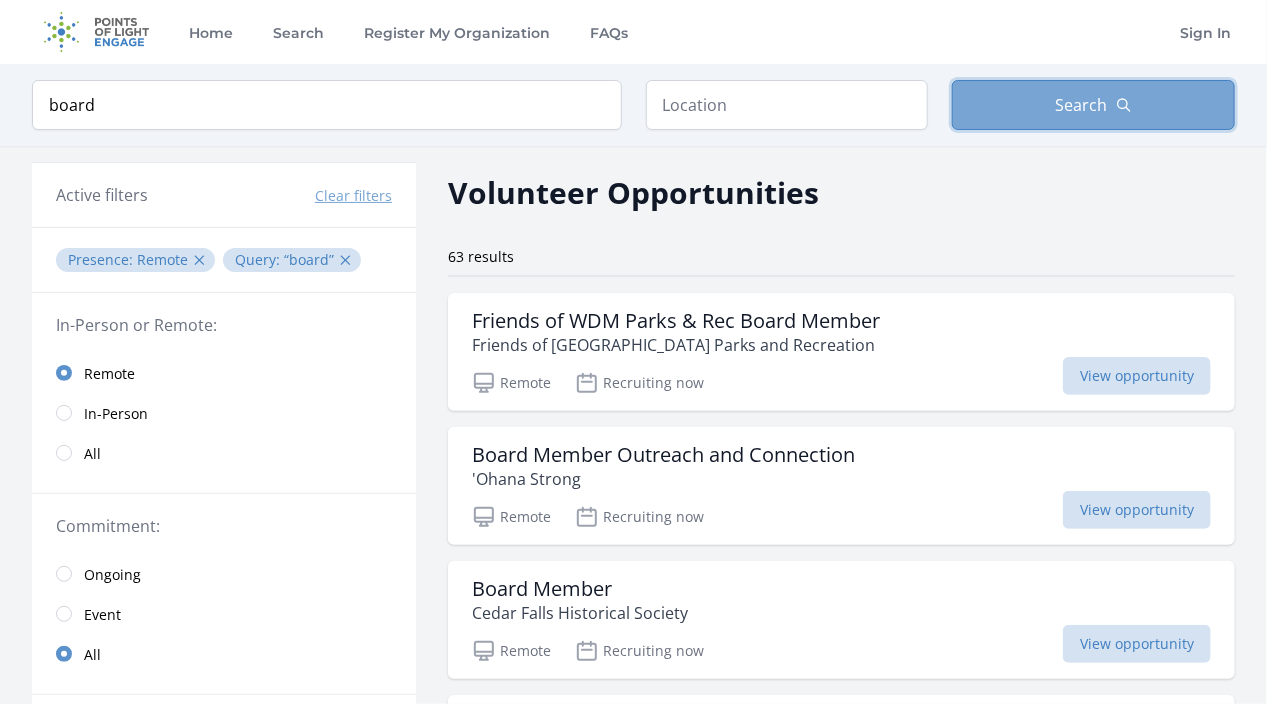 click on "Search" at bounding box center (1093, 105) 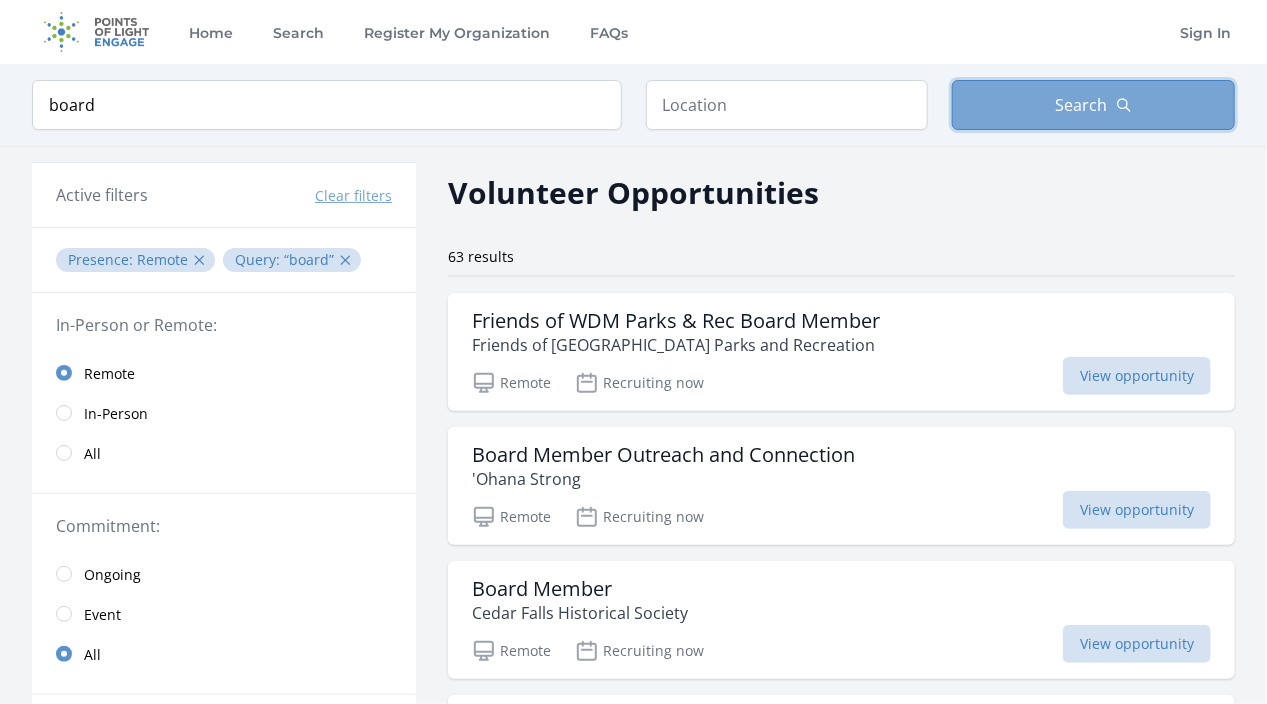 click on "Search" at bounding box center [1082, 105] 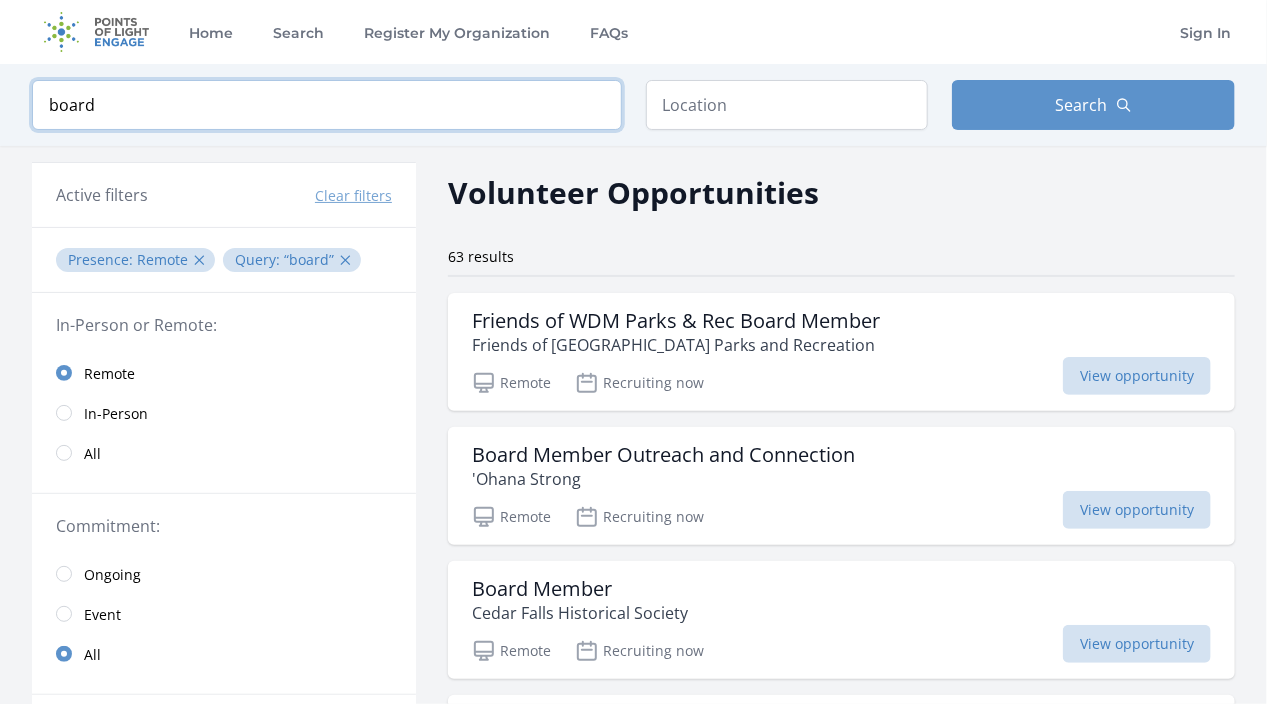 click on "board" at bounding box center (327, 105) 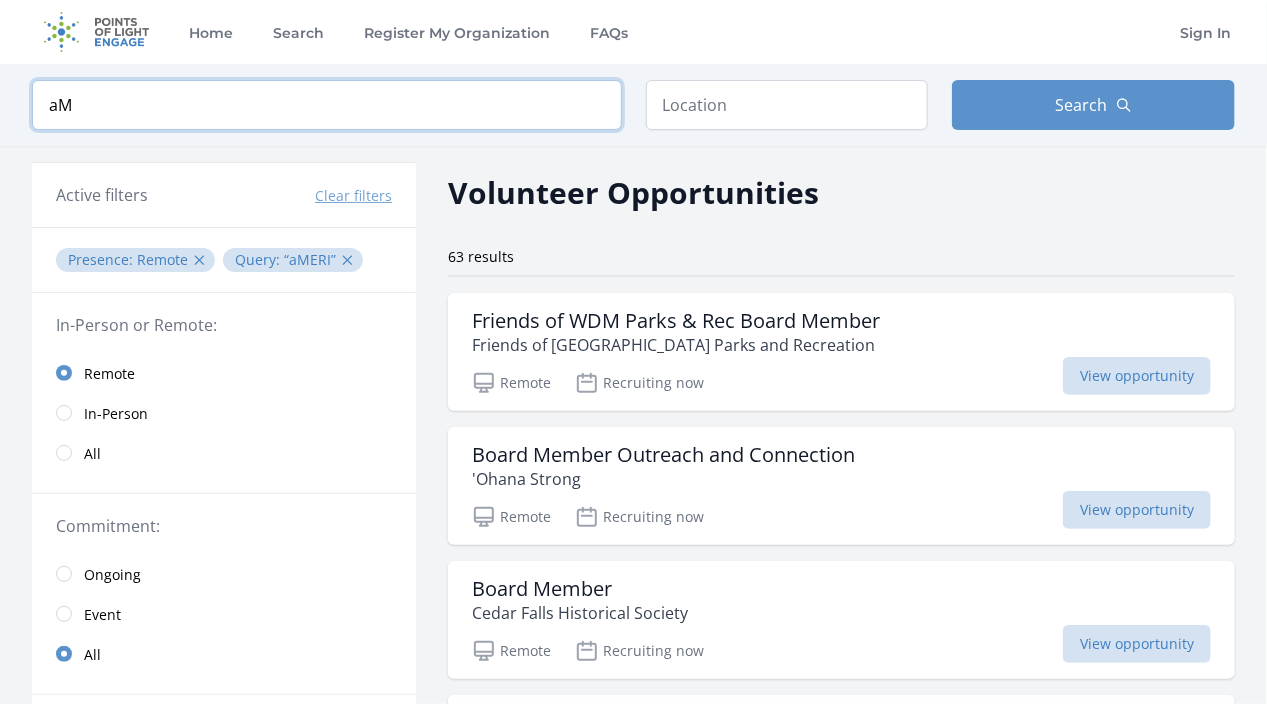 type on "a" 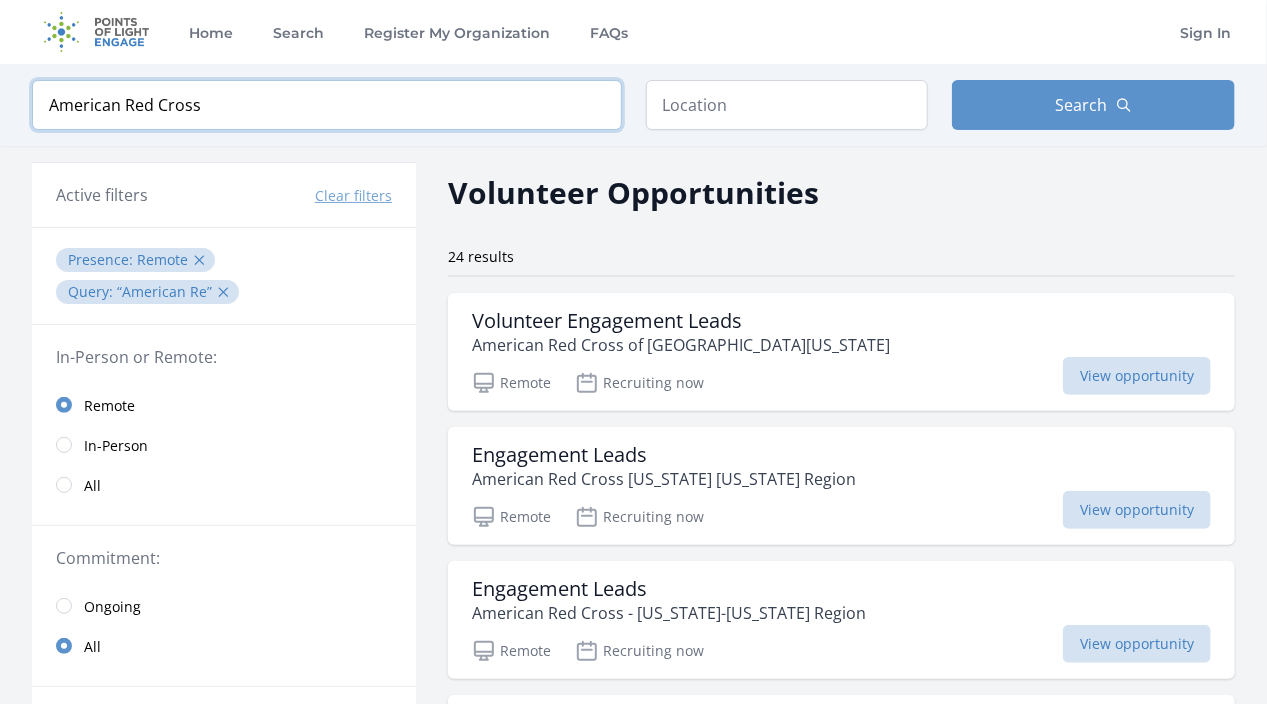 type on "American Red Cross" 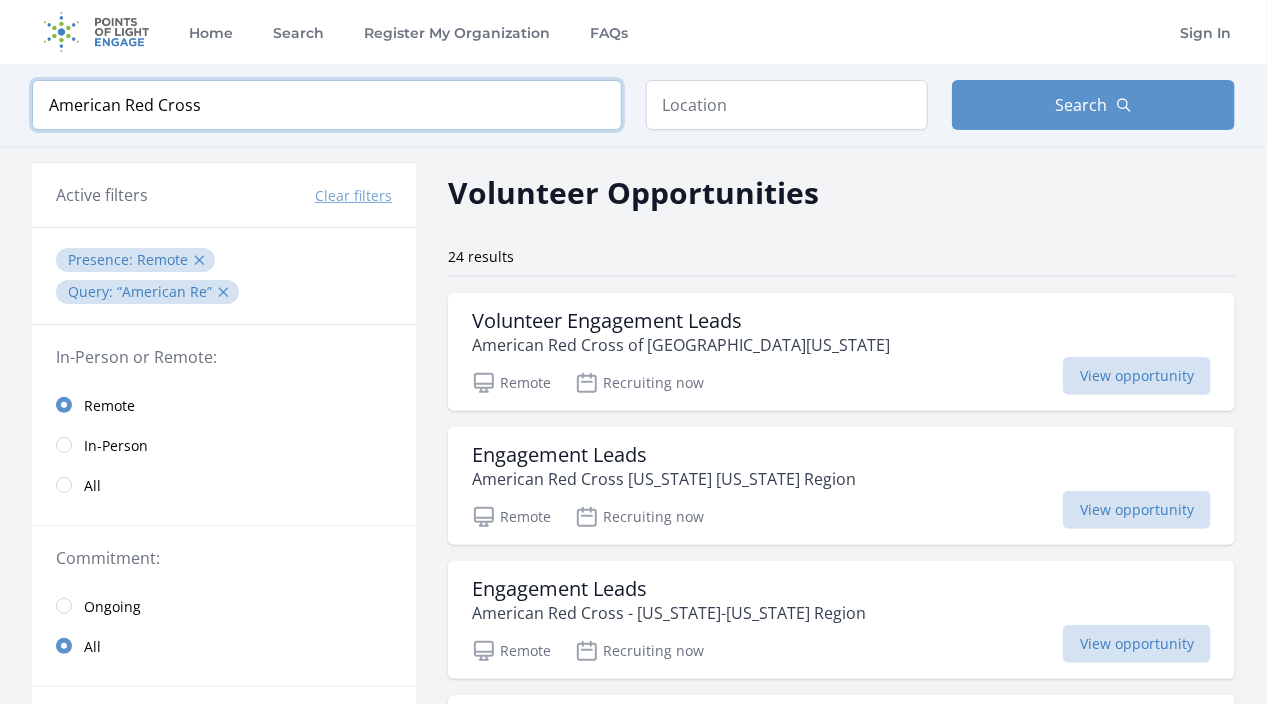 click at bounding box center (0, 0) 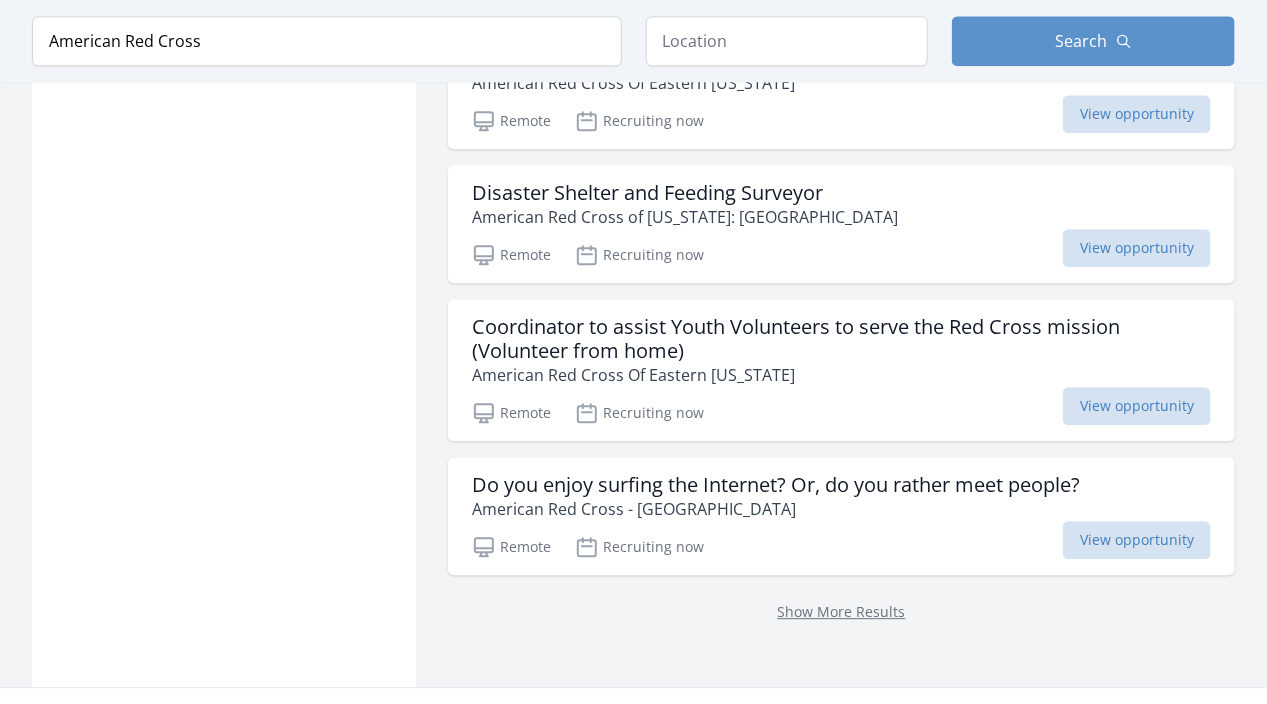 scroll, scrollTop: 1872, scrollLeft: 0, axis: vertical 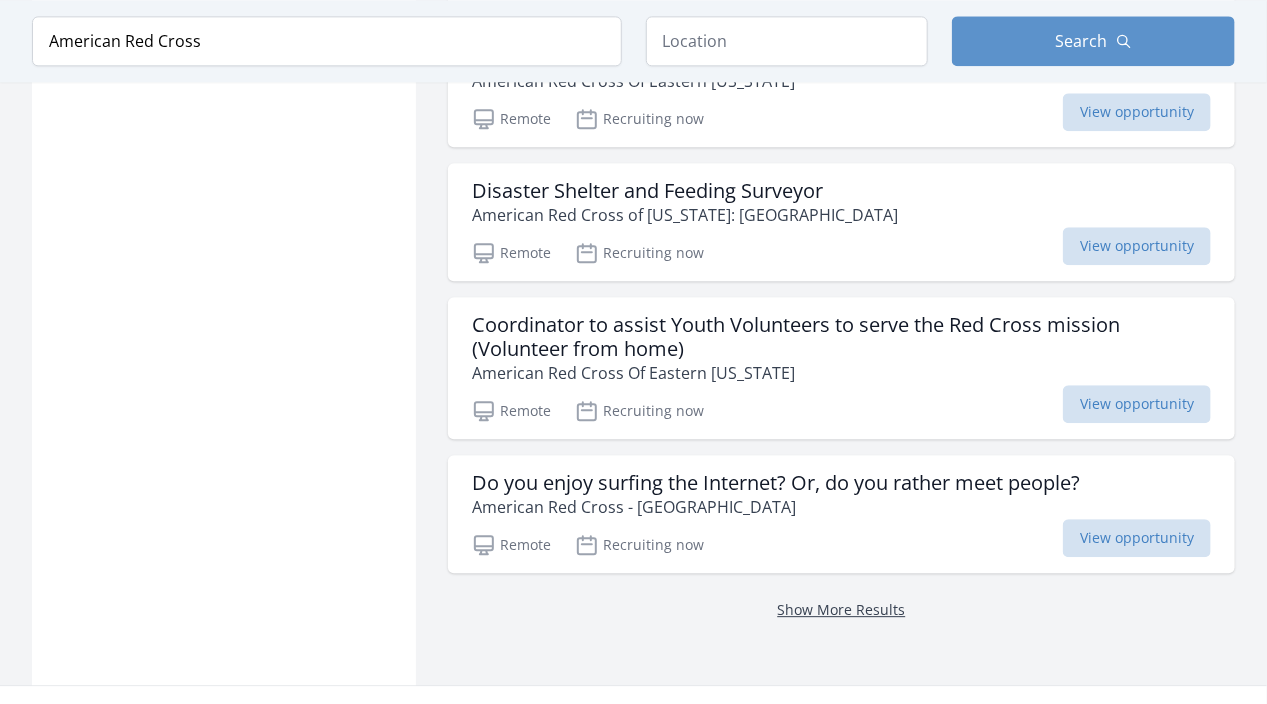 click on "Show More Results" at bounding box center (842, 609) 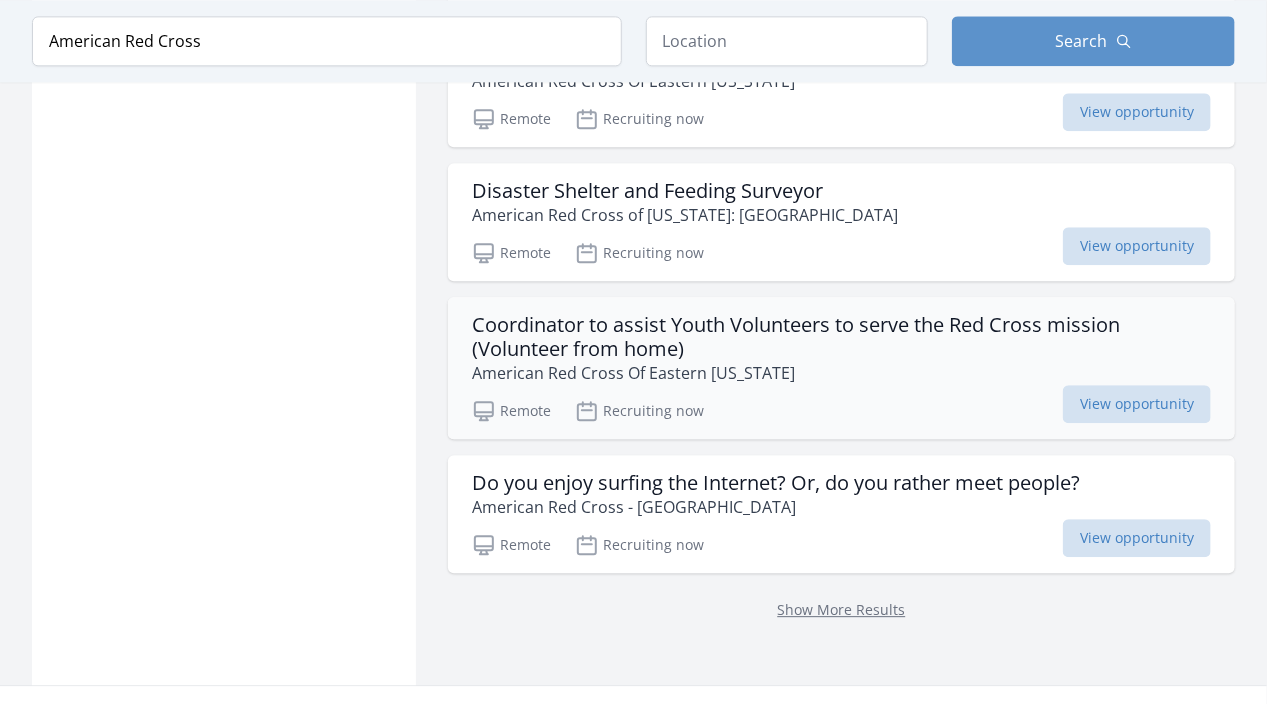 click on "Coordinator to assist Youth Volunteers to serve the Red Cross mission (Volunteer from home)" at bounding box center (841, 337) 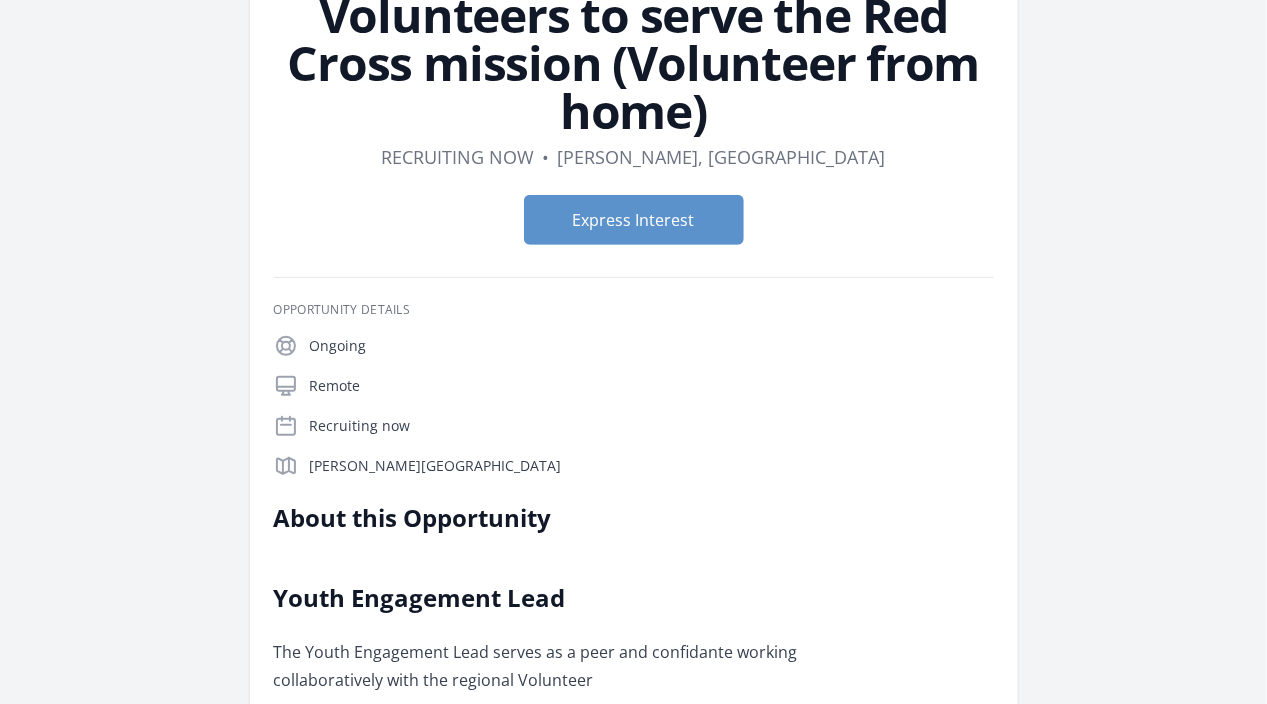 scroll, scrollTop: 0, scrollLeft: 0, axis: both 